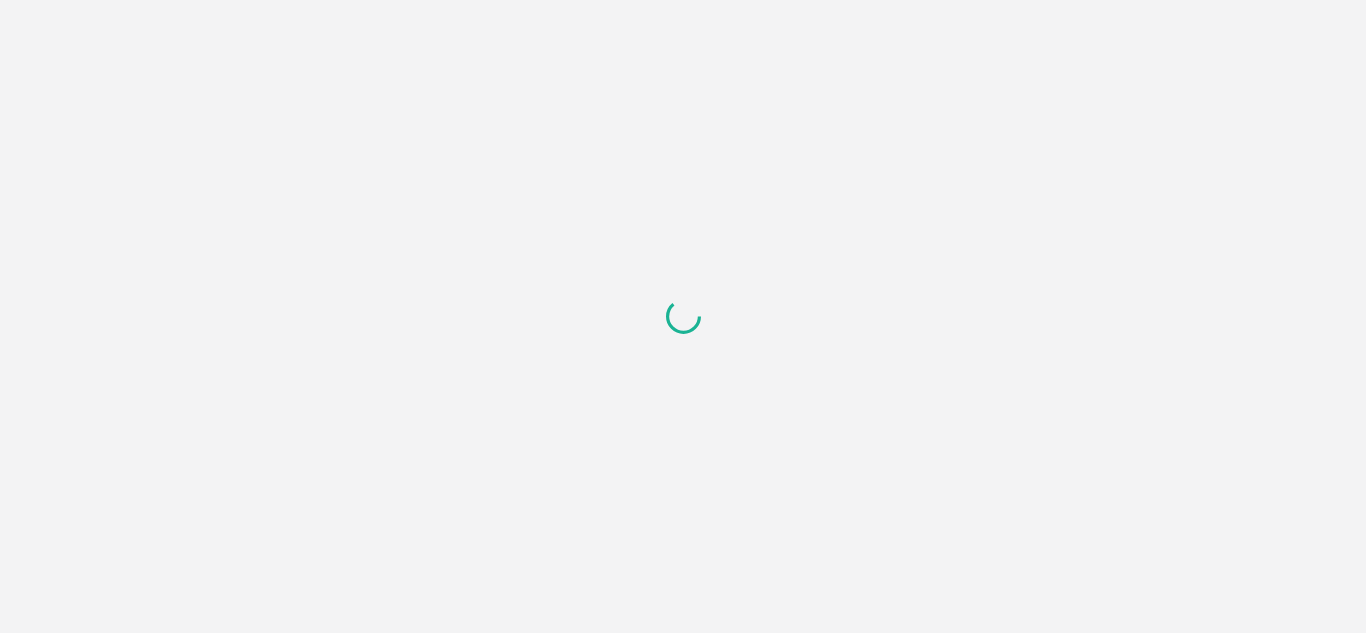 scroll, scrollTop: 0, scrollLeft: 0, axis: both 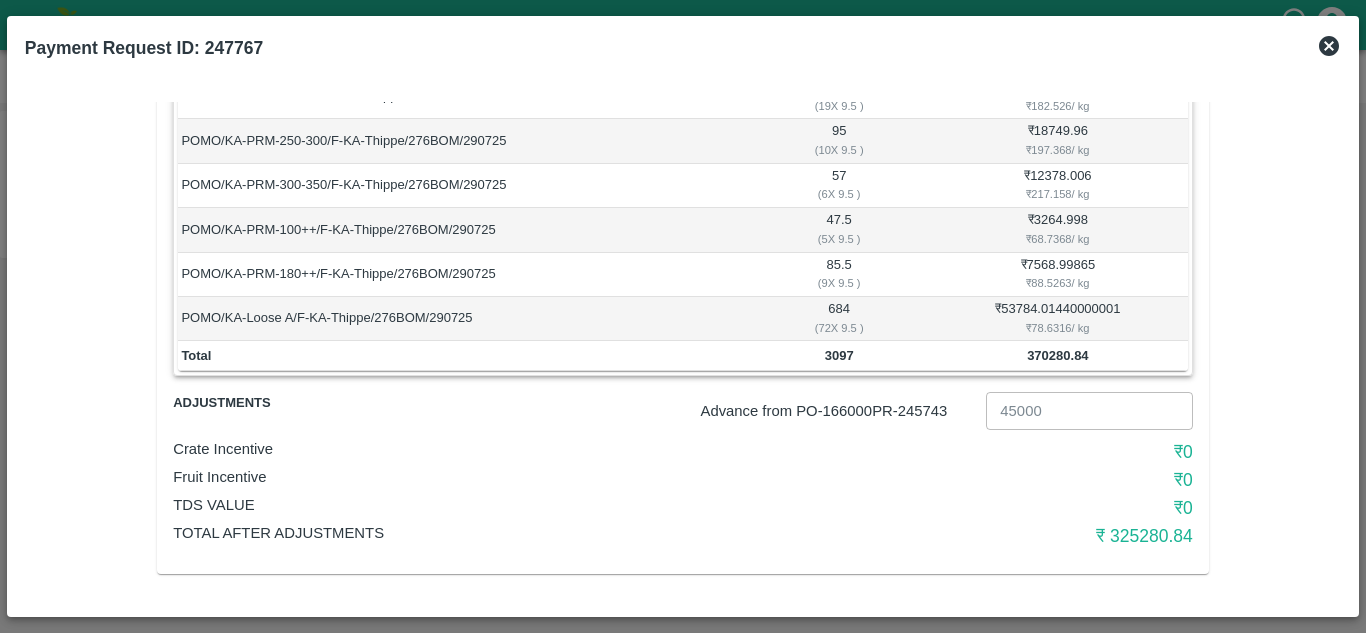 click on "Fruit Incentive" at bounding box center [513, 477] 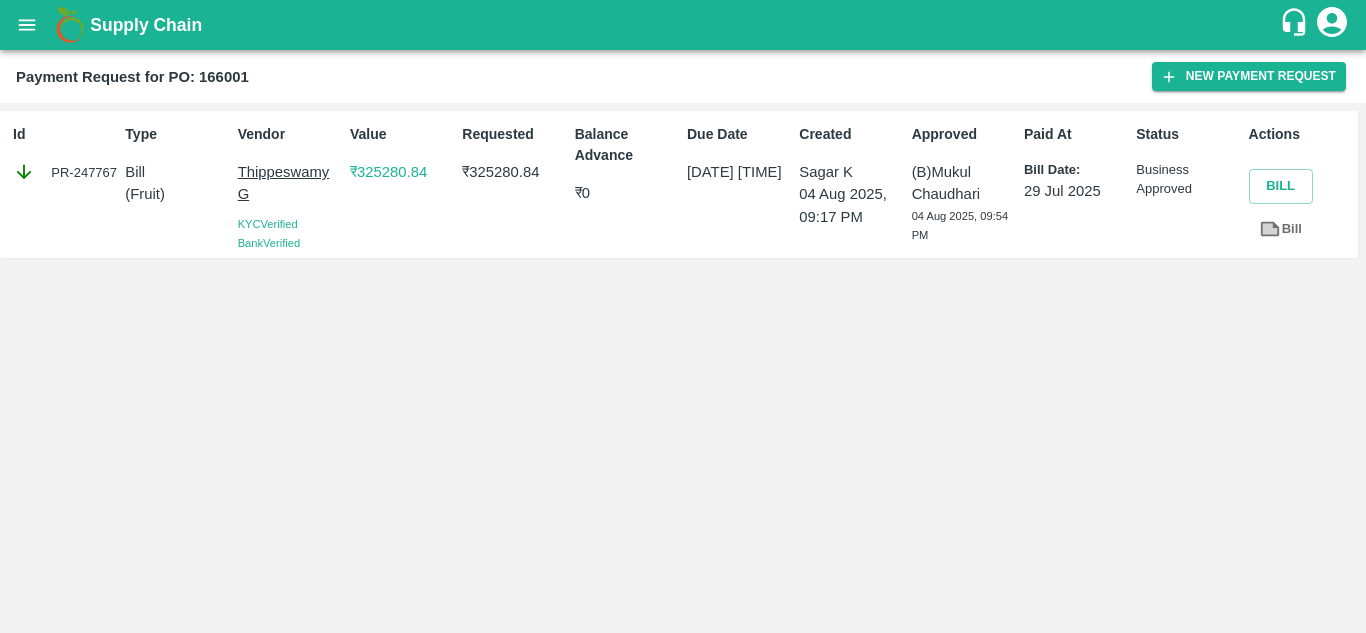 click on "Id PR-247767 Type Bill ( Fruit ) Vendor Thippeswamy G KYC  Verified Bank  Verified Value ₹  325280.84 Requested ₹  325280.84 Balance Advance ₹  0 Due Date 04 Aug 2025, 09:26 PM Created Sagar K 04 Aug 2025, 09:17 PM Approved (B)  Mukul Chaudhari 04 Aug 2025, 09:54 PM Paid At Bill Date: 29 Jul 2025 Status Business Approved Actions Bill  Bill" at bounding box center [683, 368] 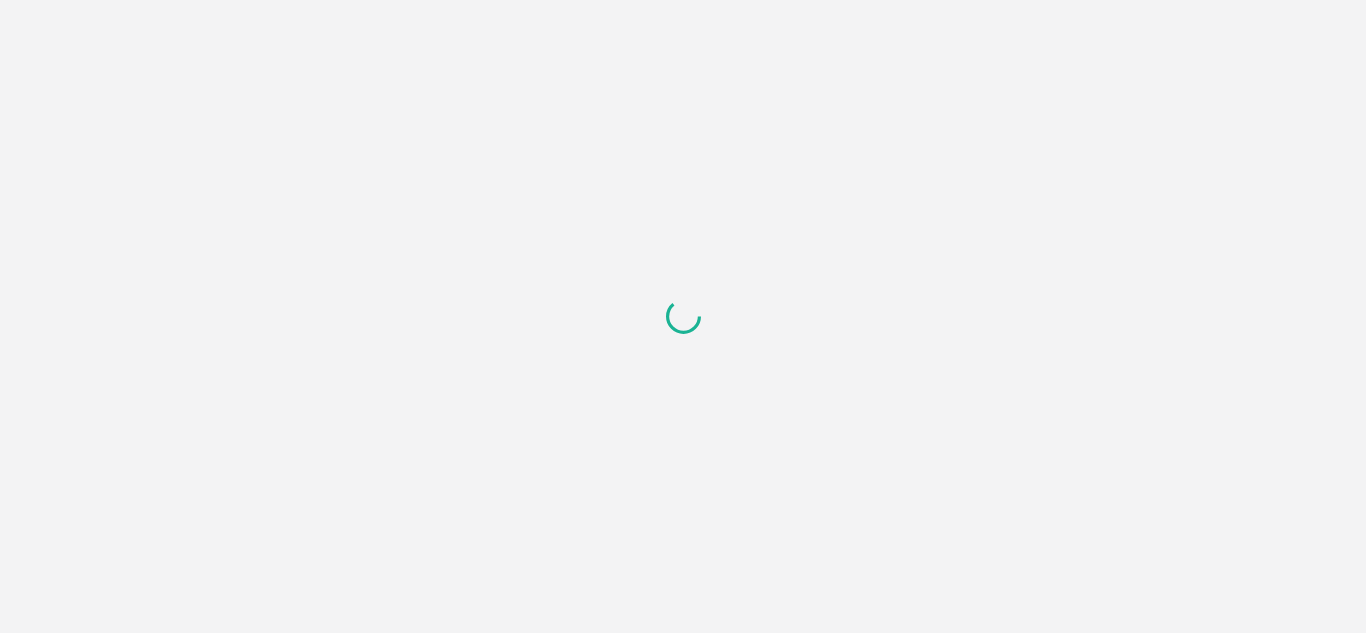 scroll, scrollTop: 0, scrollLeft: 0, axis: both 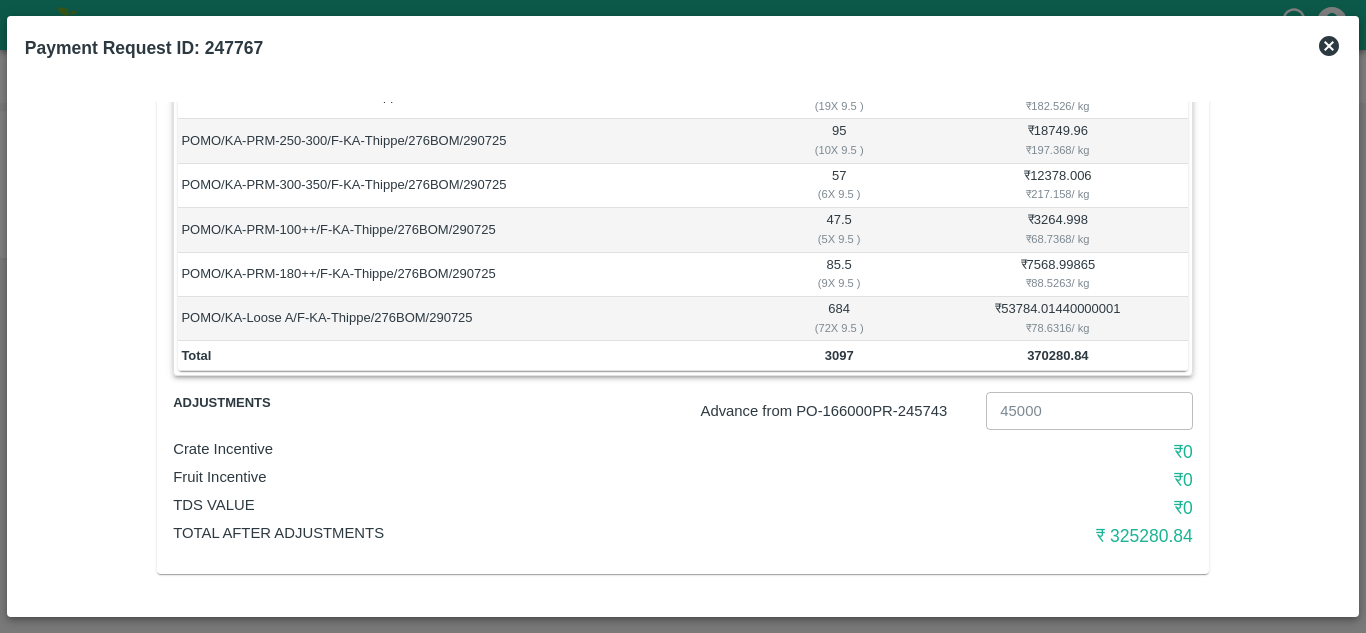 click on "POMO/KA-PRM-250-300/F-KA-Thippe/276BOM/290725" at bounding box center [464, 141] 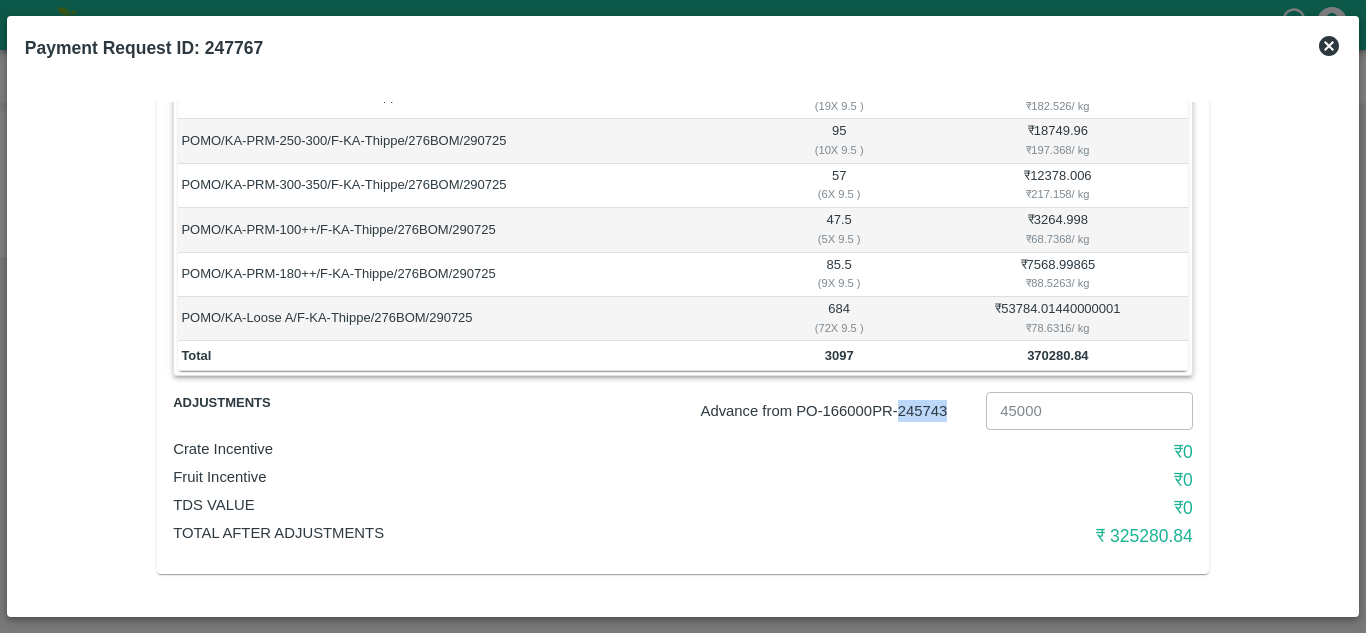 click on "Advance from PO- 166000  PR- 245743" at bounding box center (835, 407) 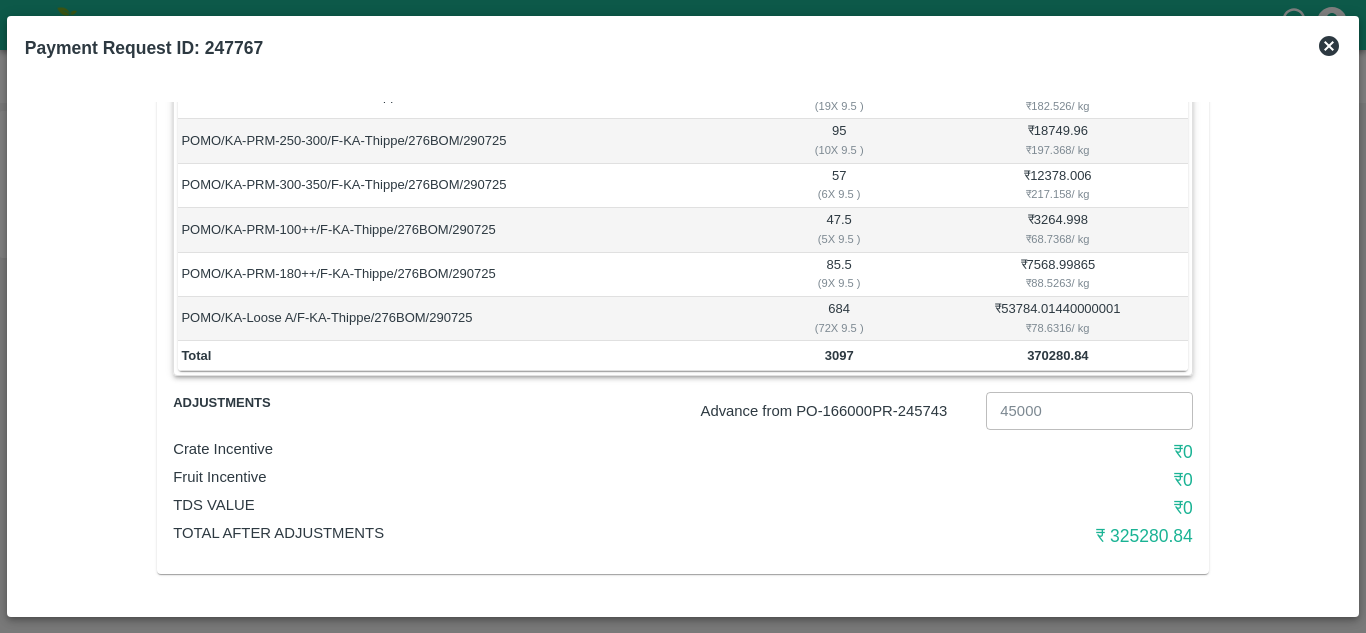 click on "POMO/KA-PRM-100++/F-KA-Thippe/276BOM/290725" at bounding box center [464, 230] 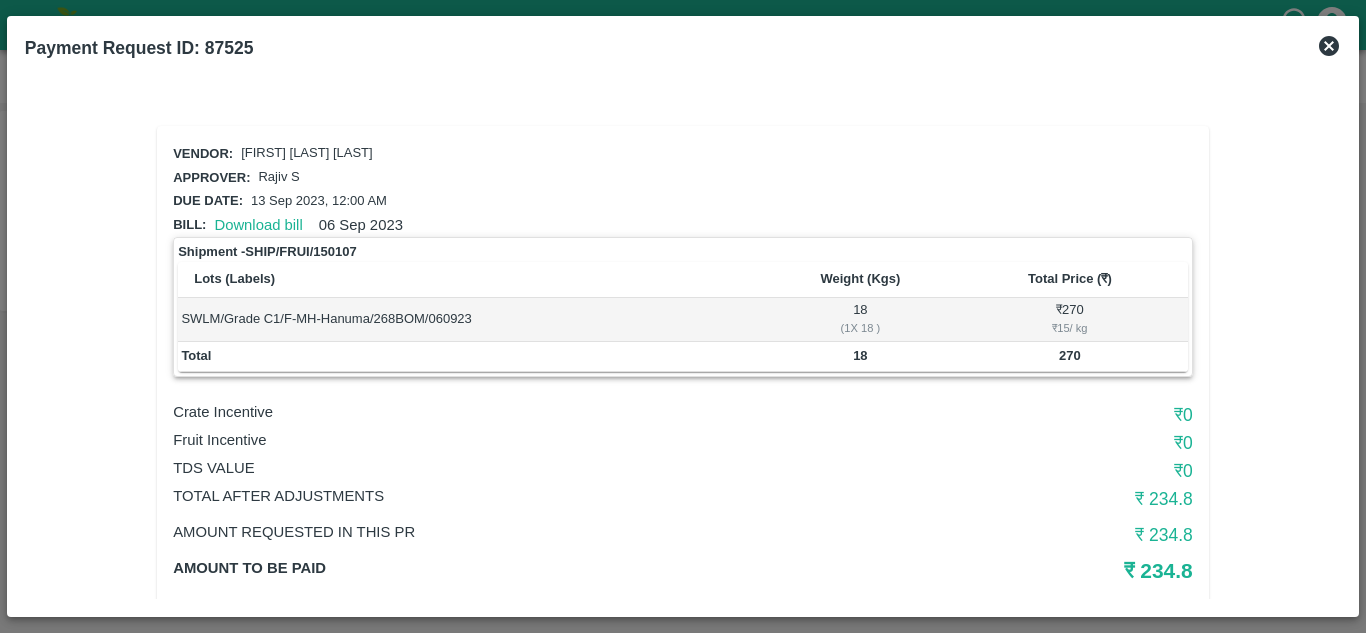 scroll, scrollTop: 0, scrollLeft: 0, axis: both 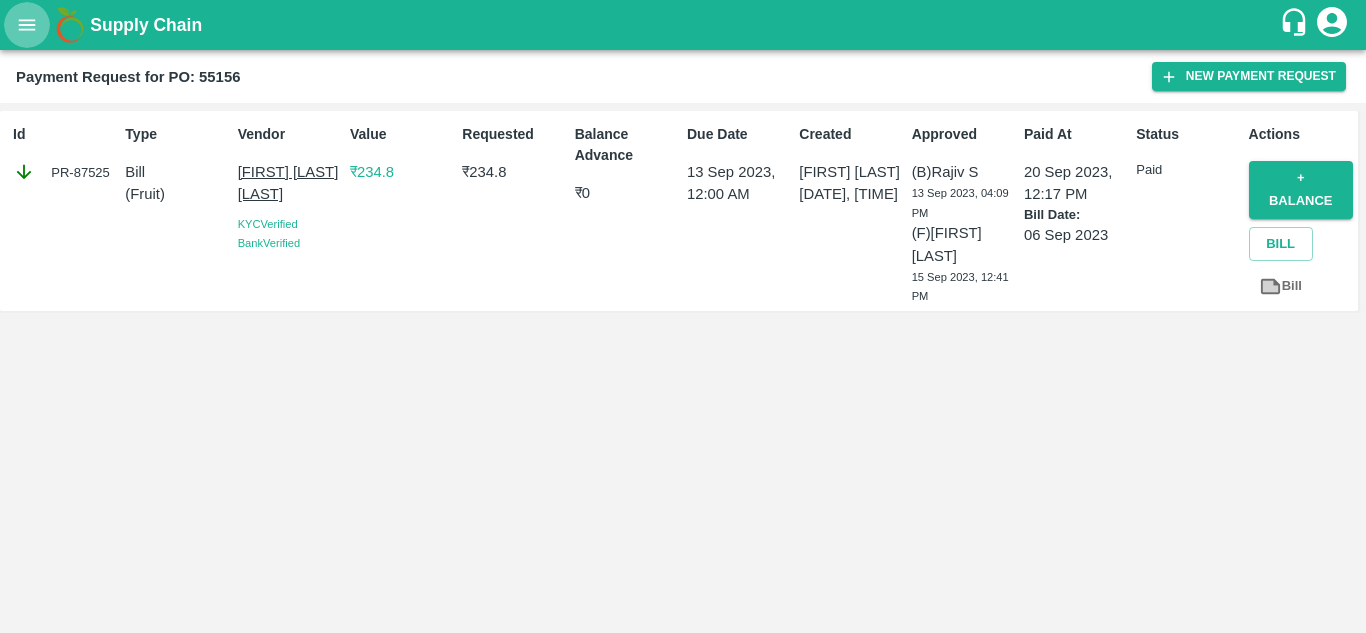 click 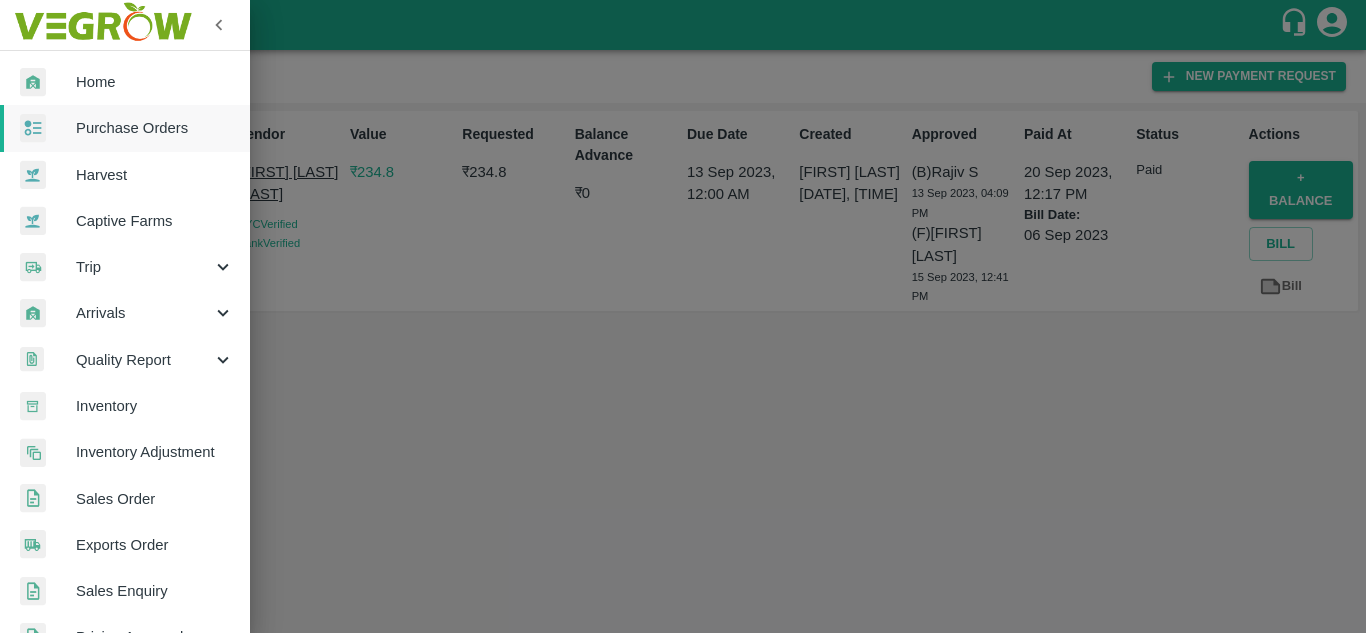 click on "Purchase Orders" at bounding box center [155, 128] 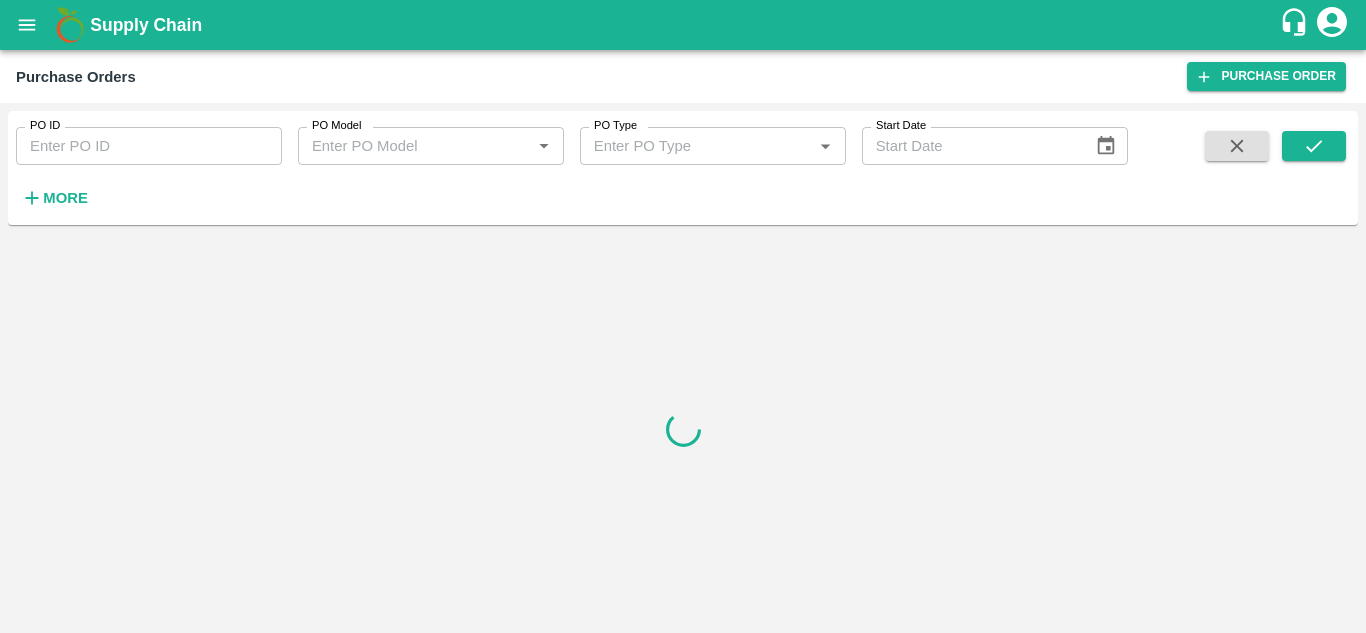 paste on "166001" 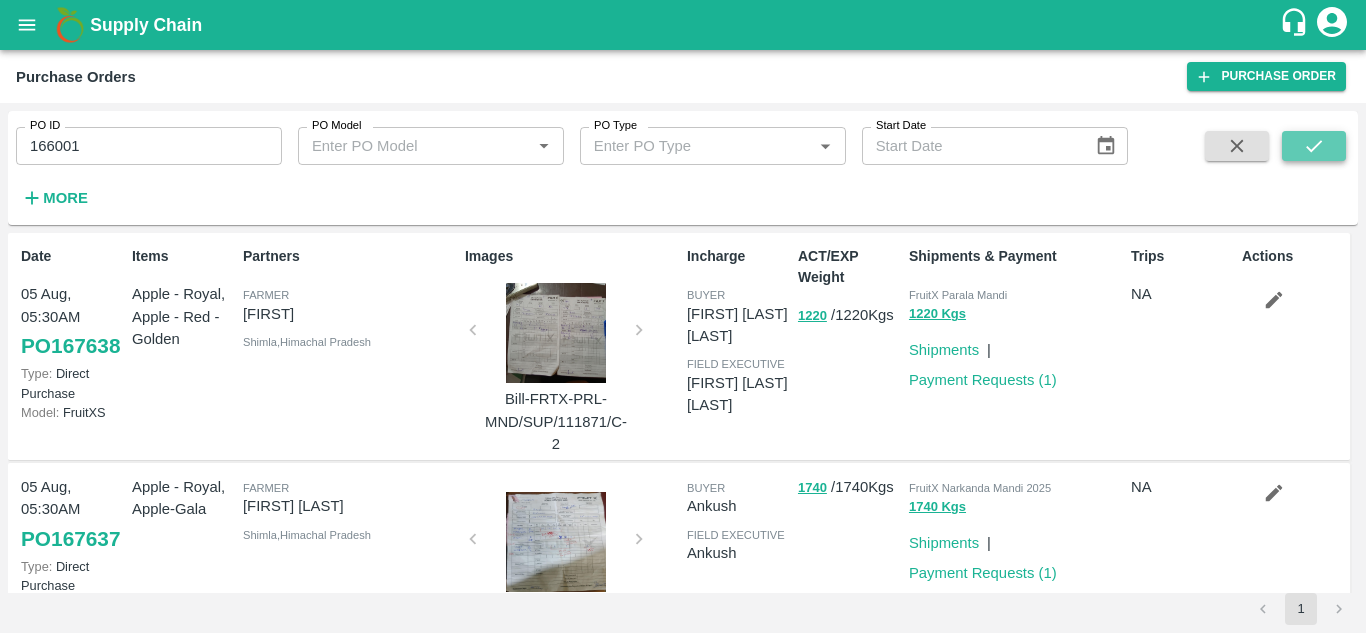 click 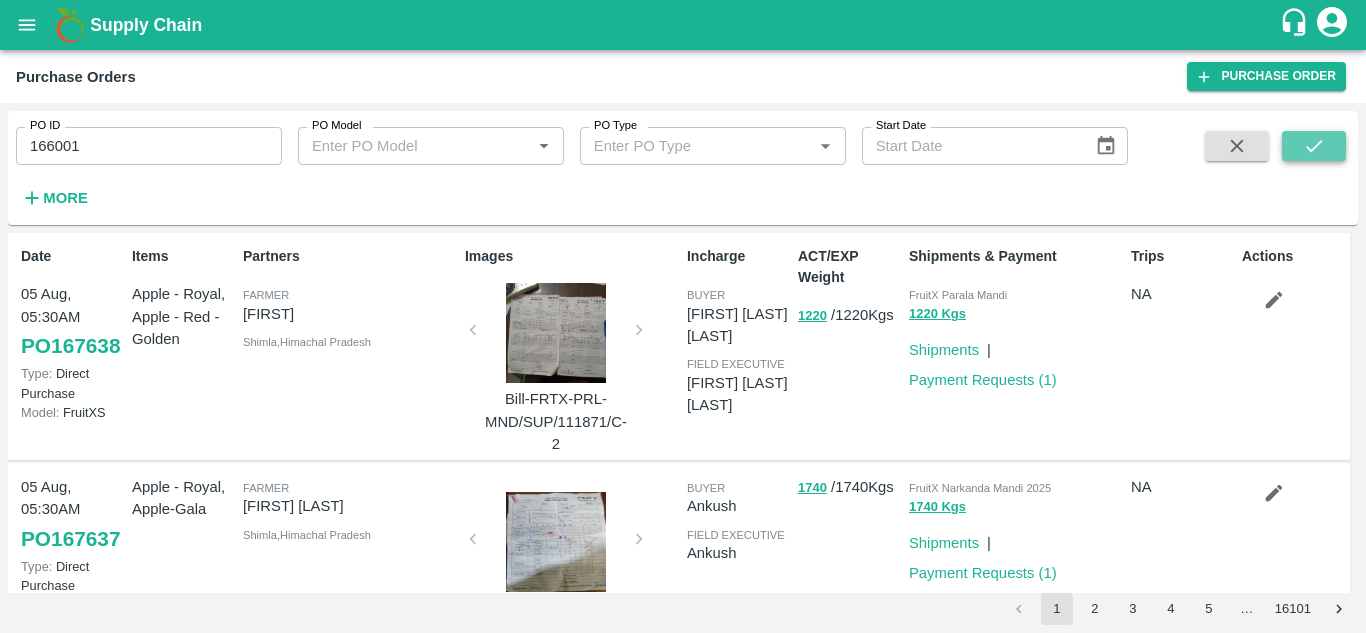 click 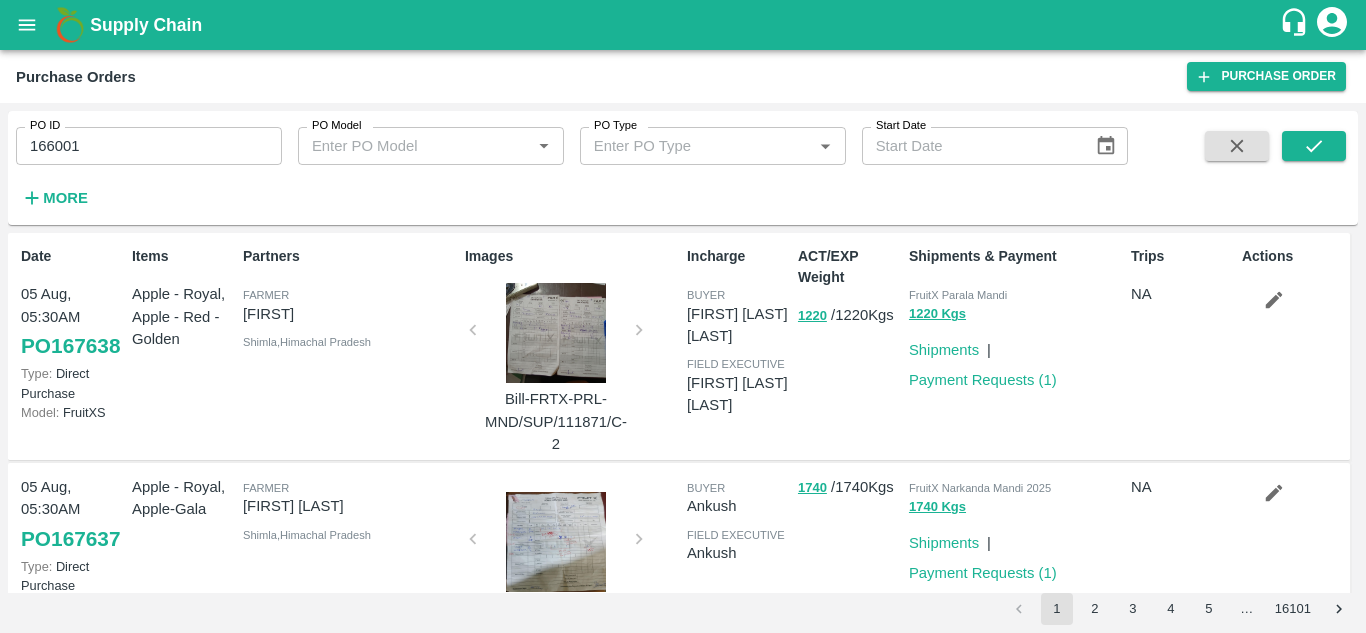 click on "166001" at bounding box center [149, 146] 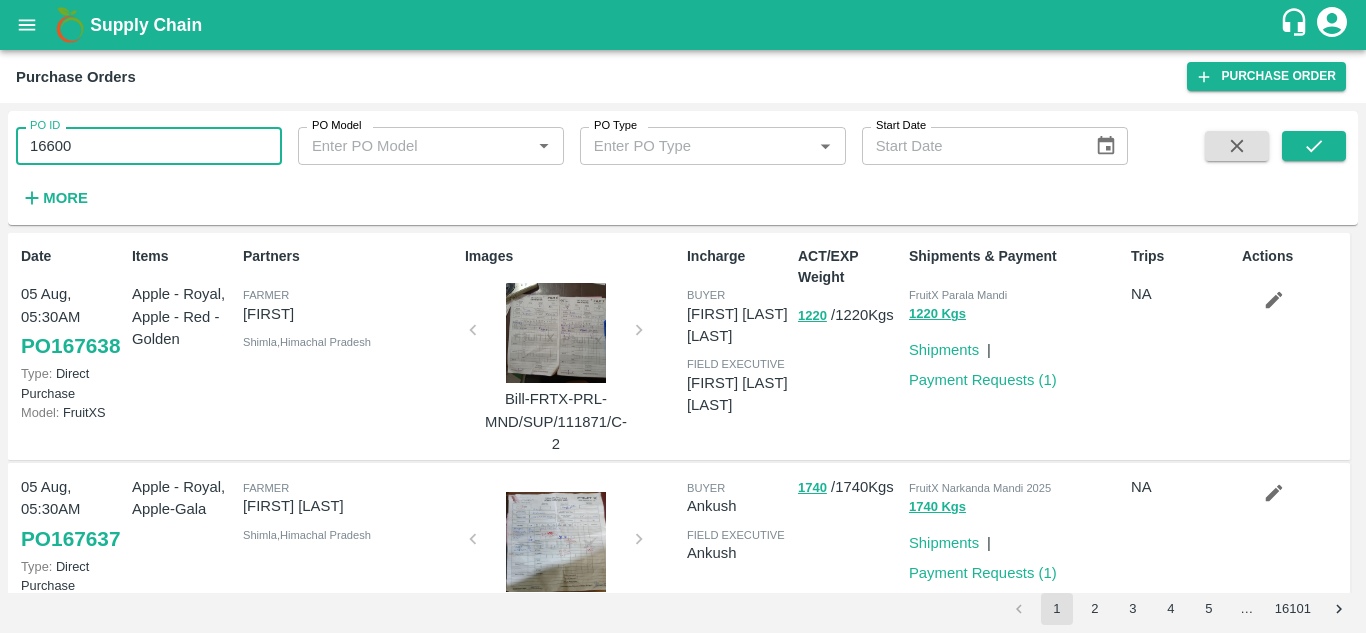 type on "166001" 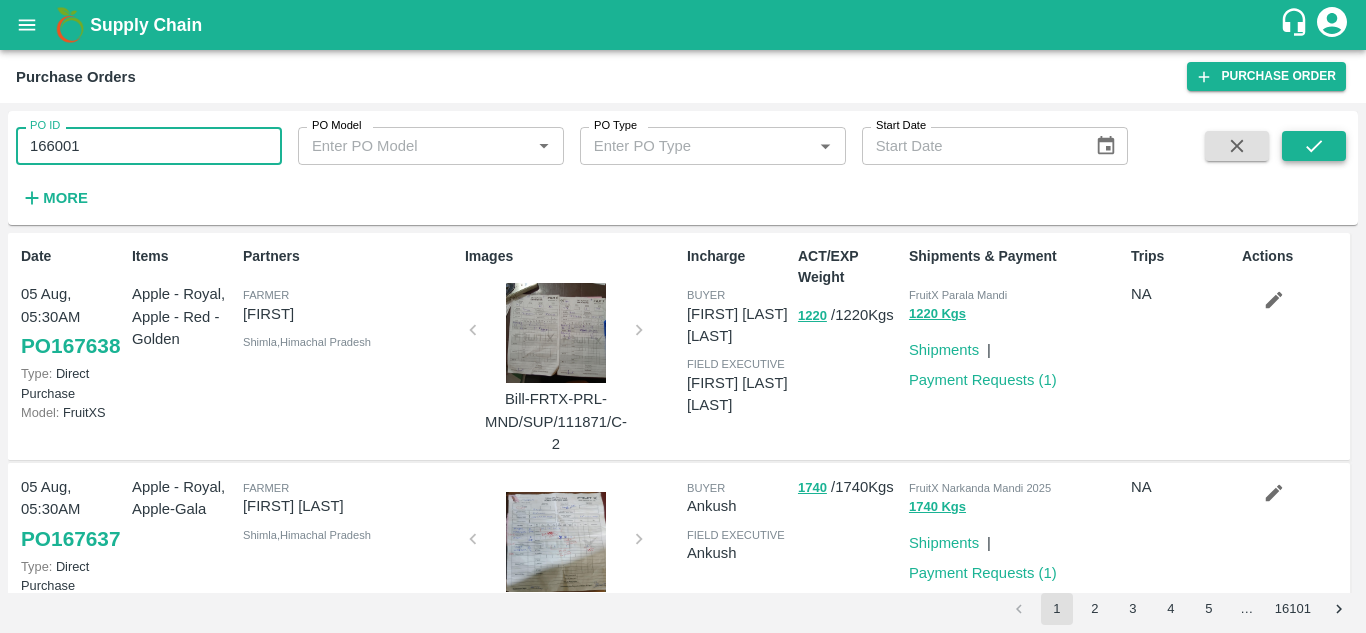 click 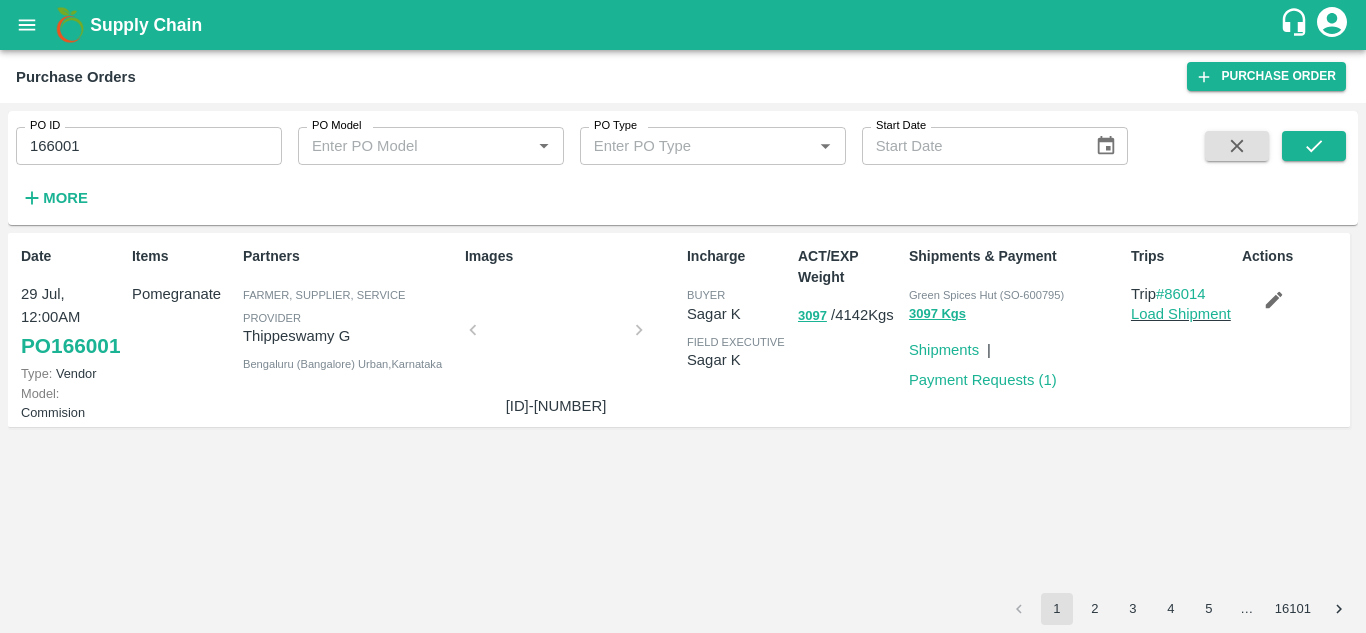 type 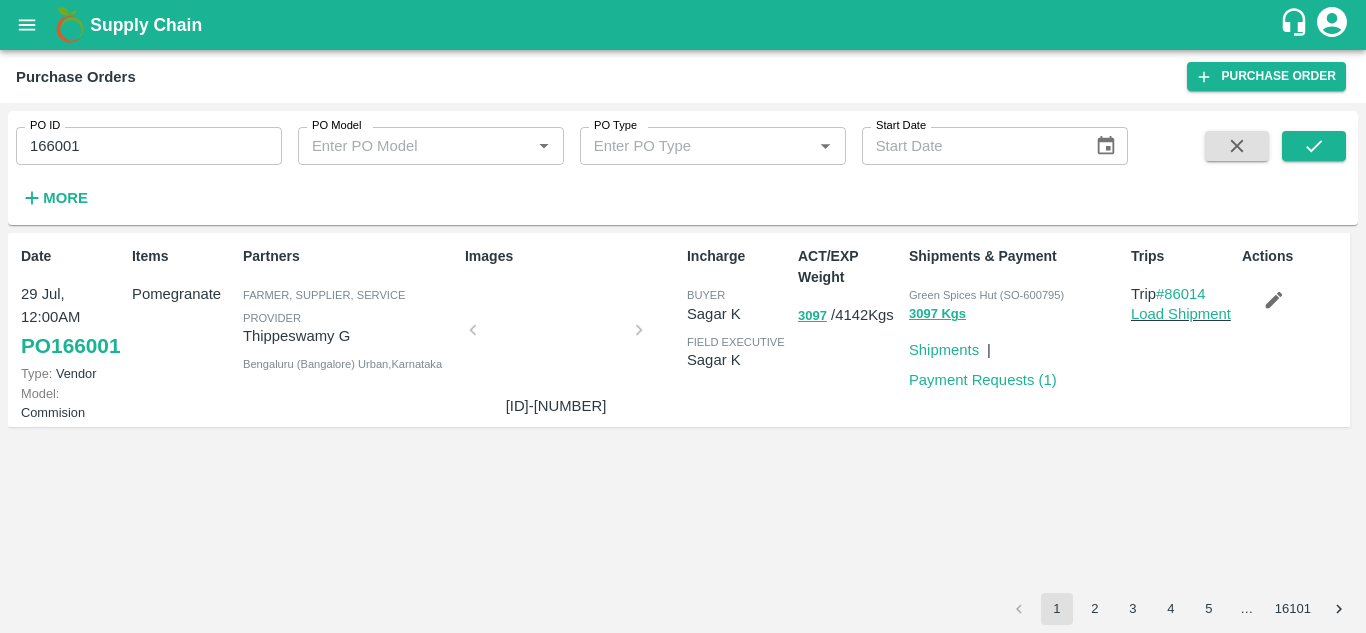 click on "166001" at bounding box center (149, 146) 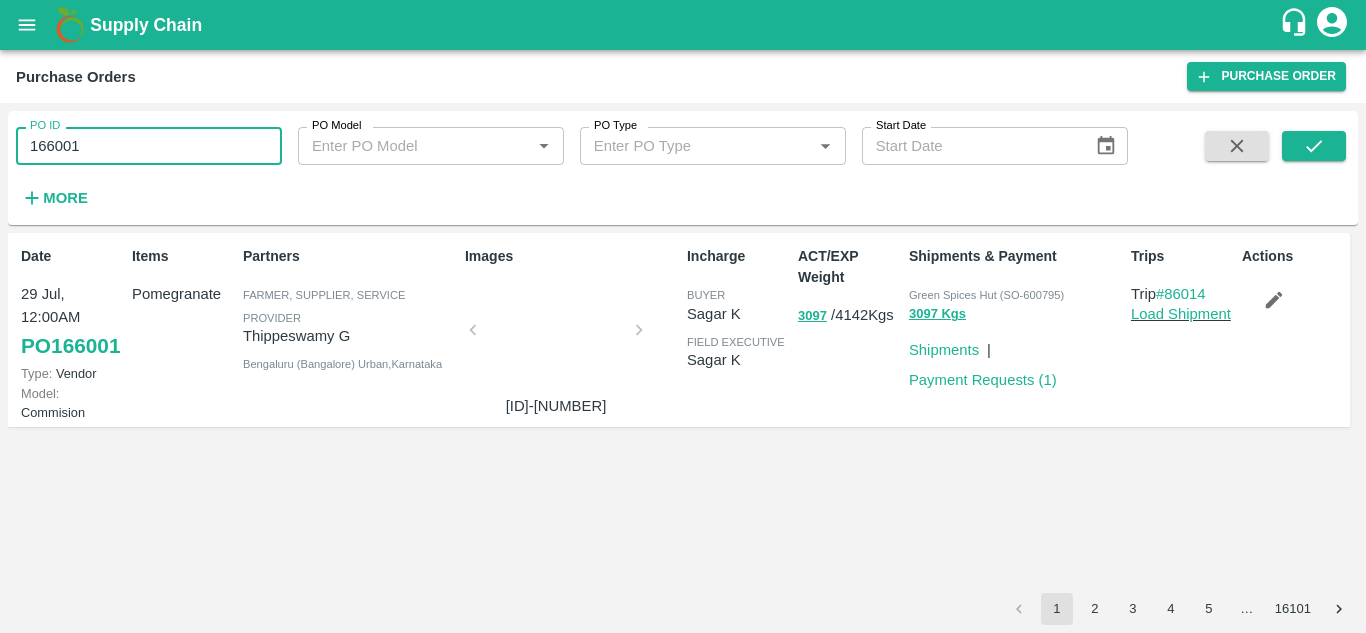 click on "166001" at bounding box center [149, 146] 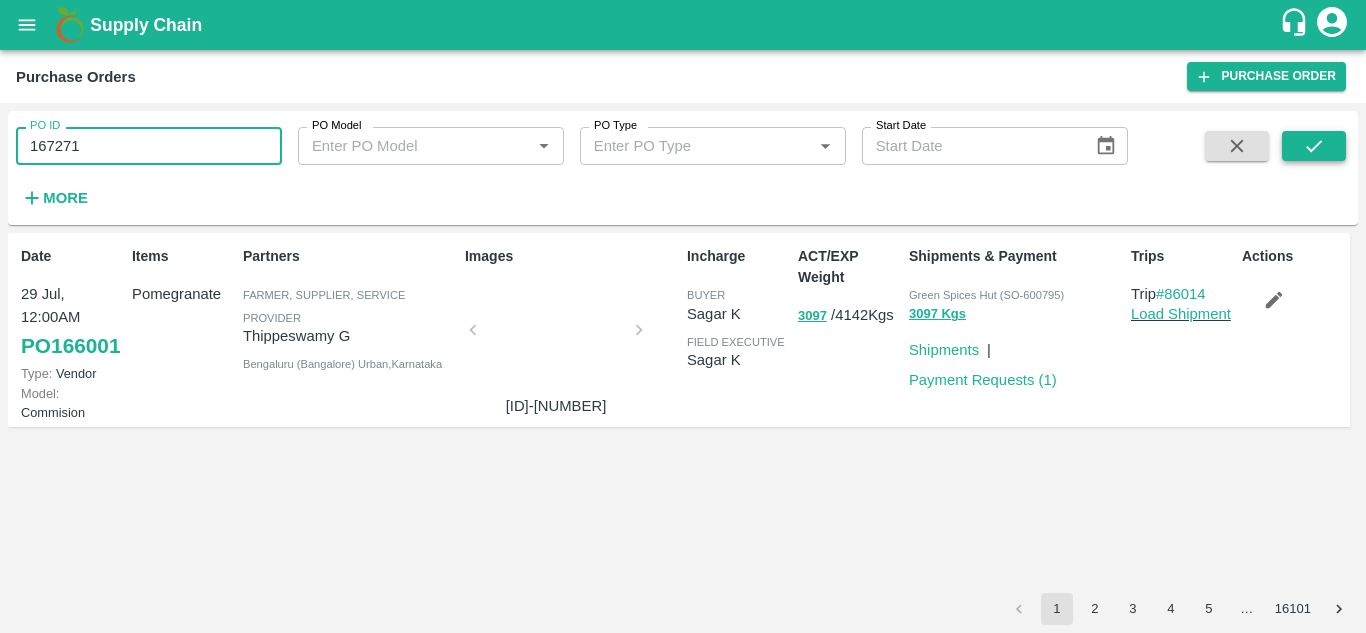 click 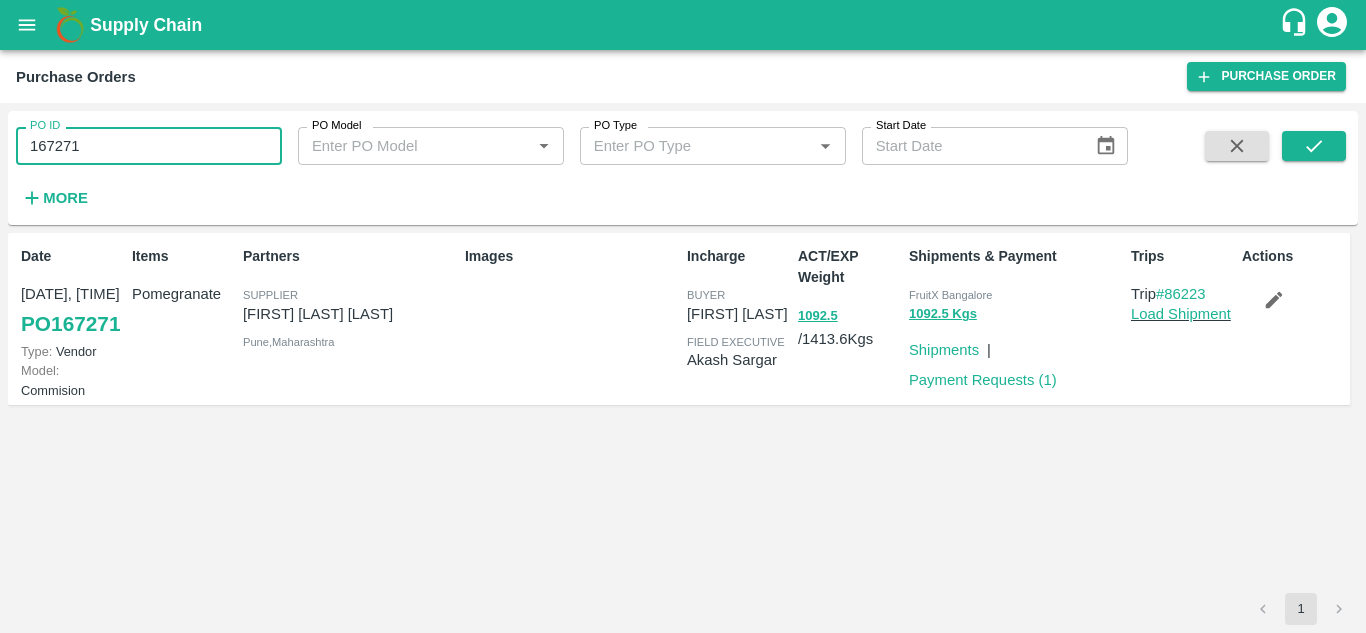 click on "Shipments & Payment   FruitX Bangalore 1092.5  Kgs   Shipments | Payment Requests ( 1 )" at bounding box center [1012, 318] 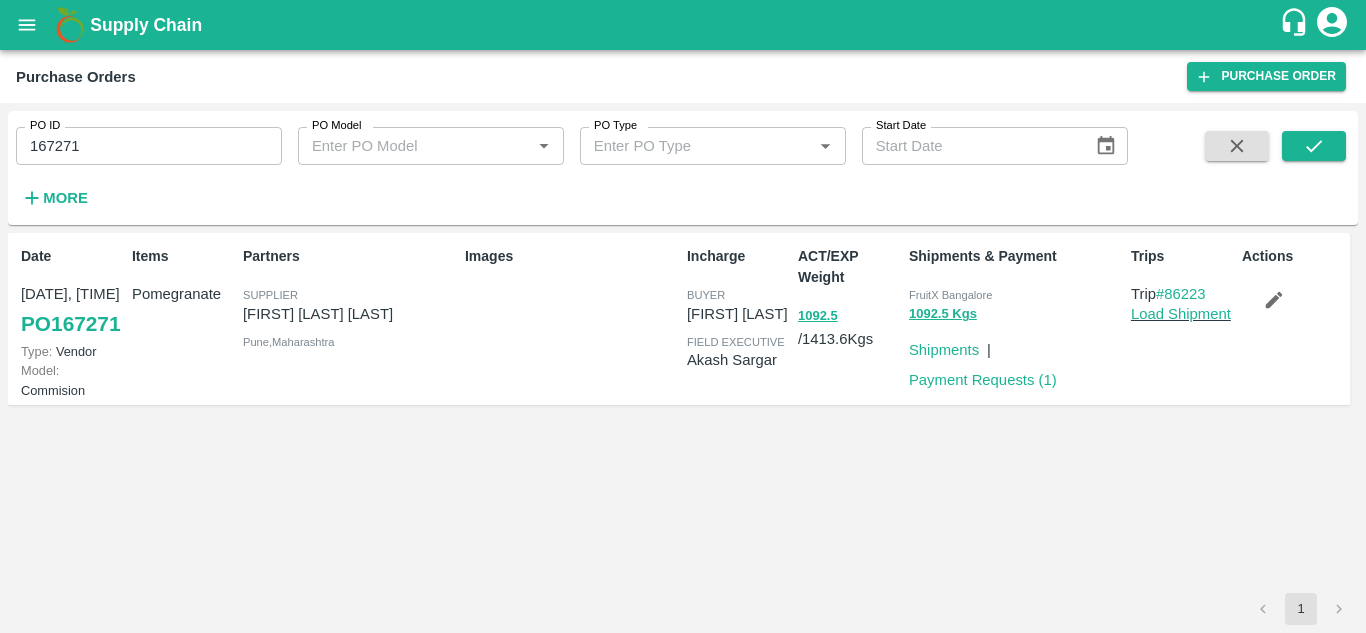 click on "PO ID 167271 PO ID" at bounding box center (141, 138) 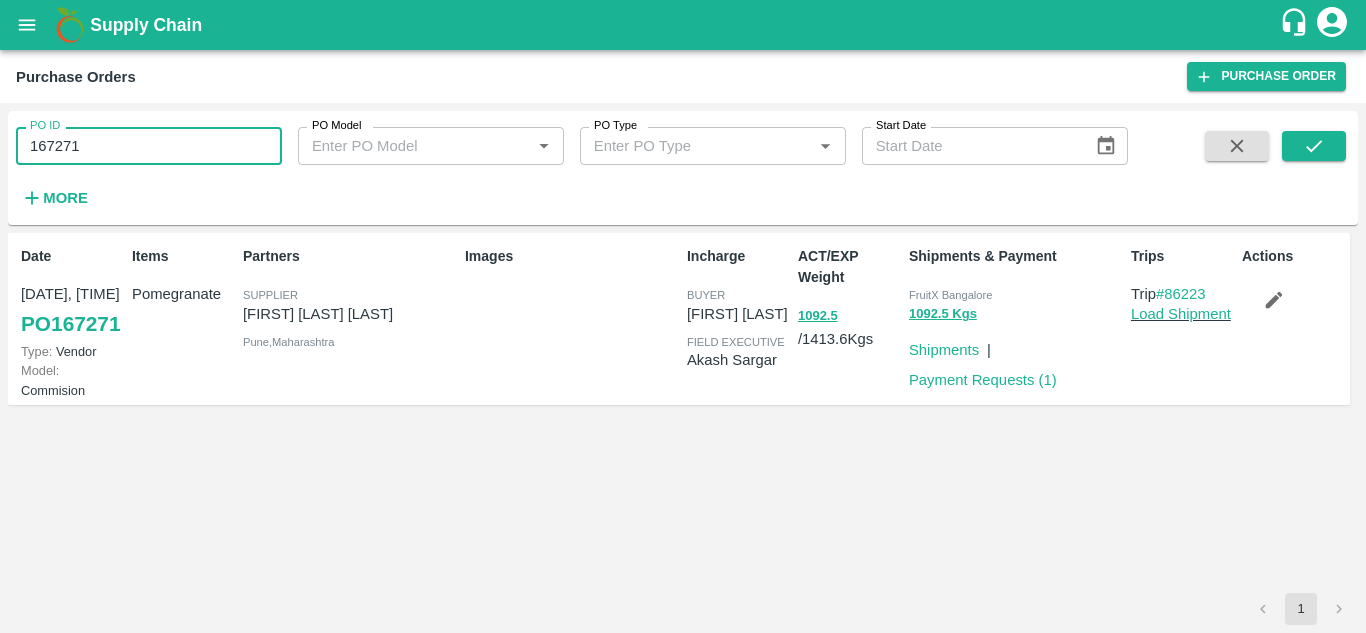 click on "167271" at bounding box center [149, 146] 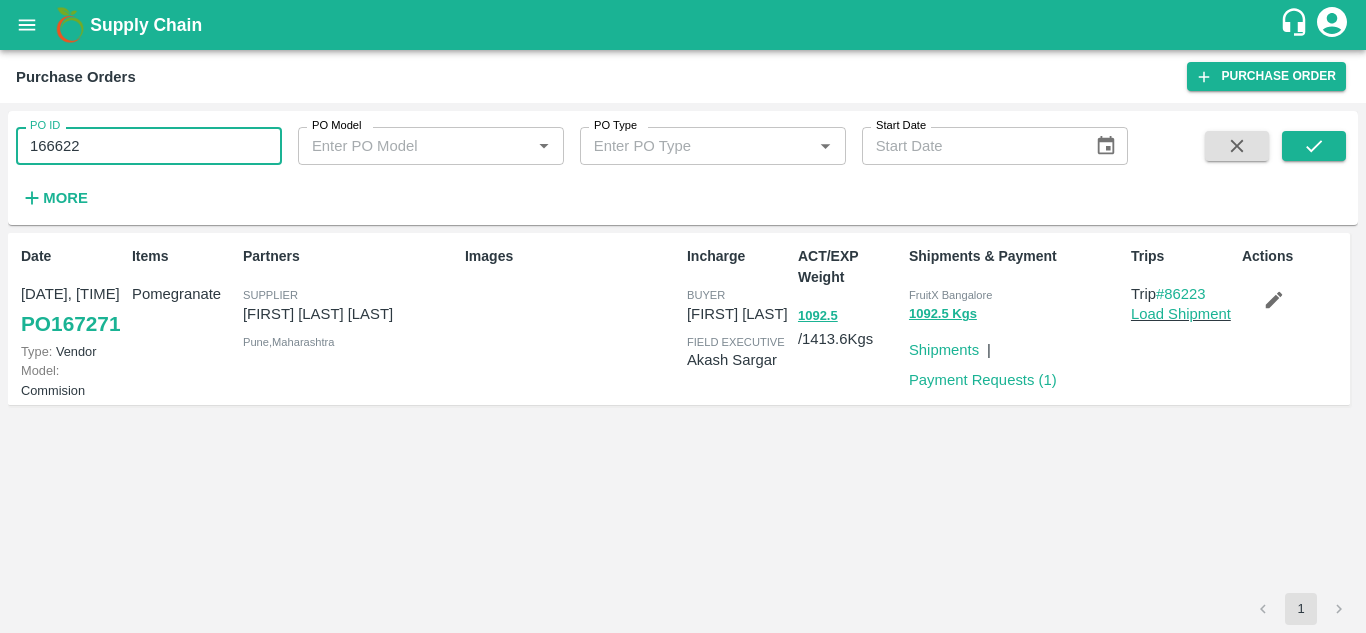 type on "166622" 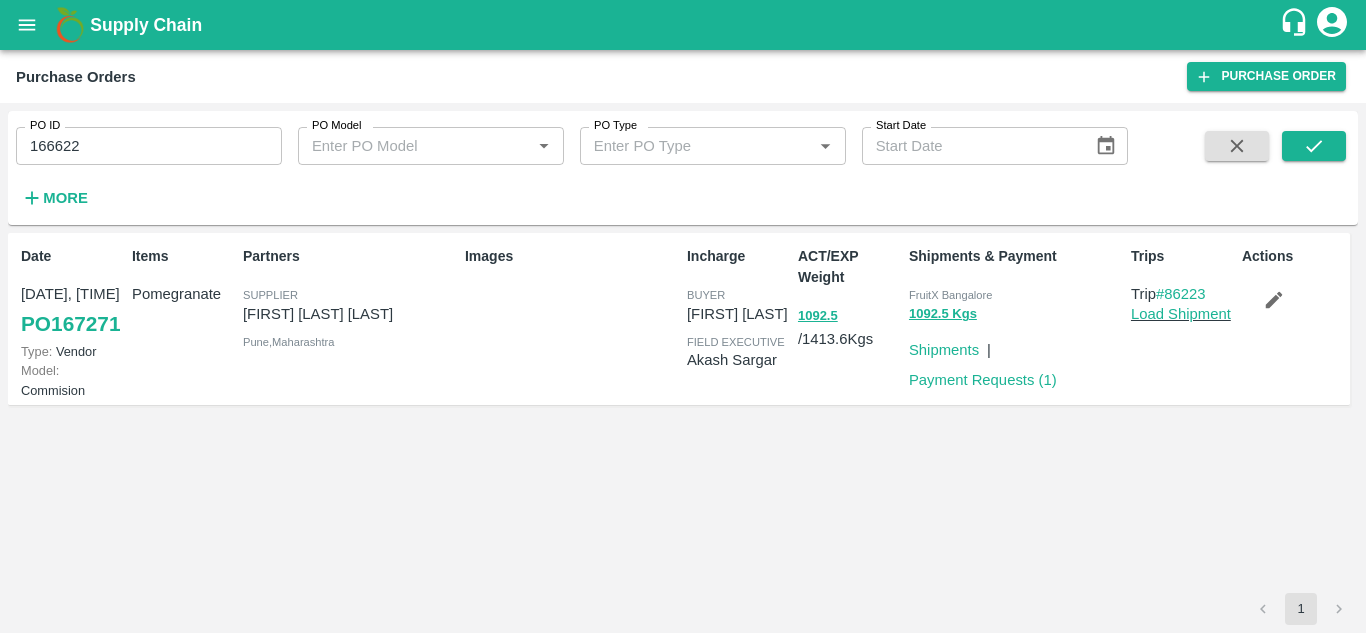 click at bounding box center (1314, 172) 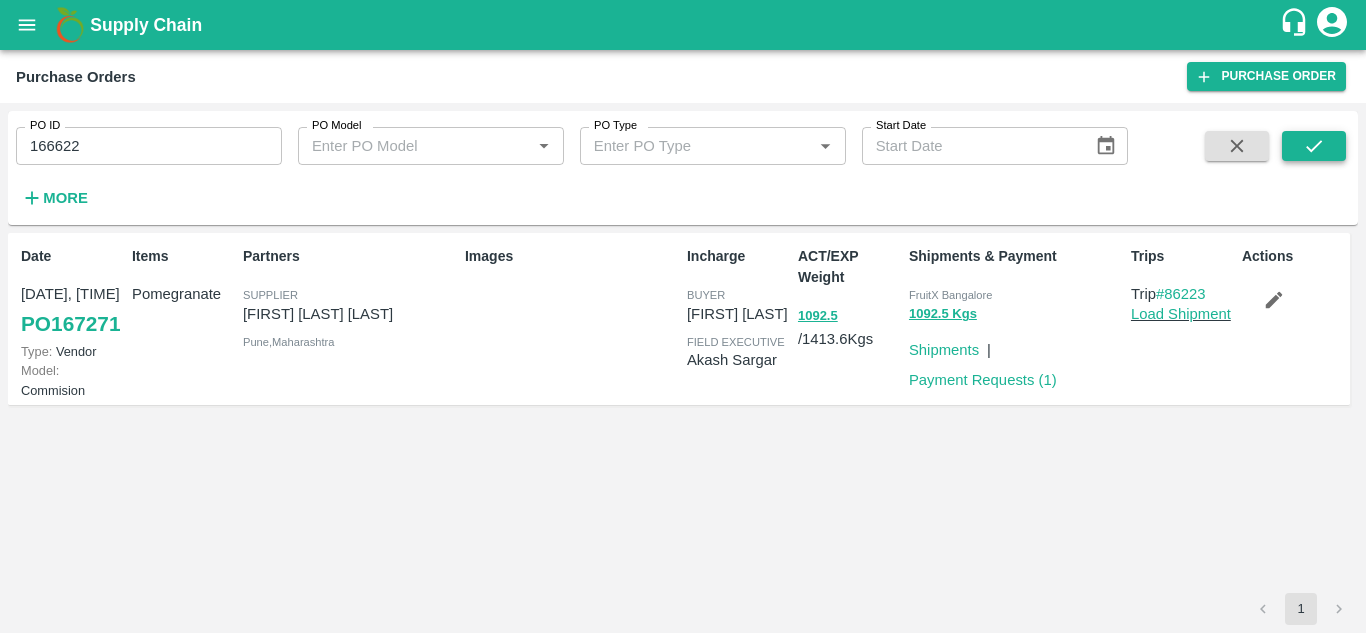 click 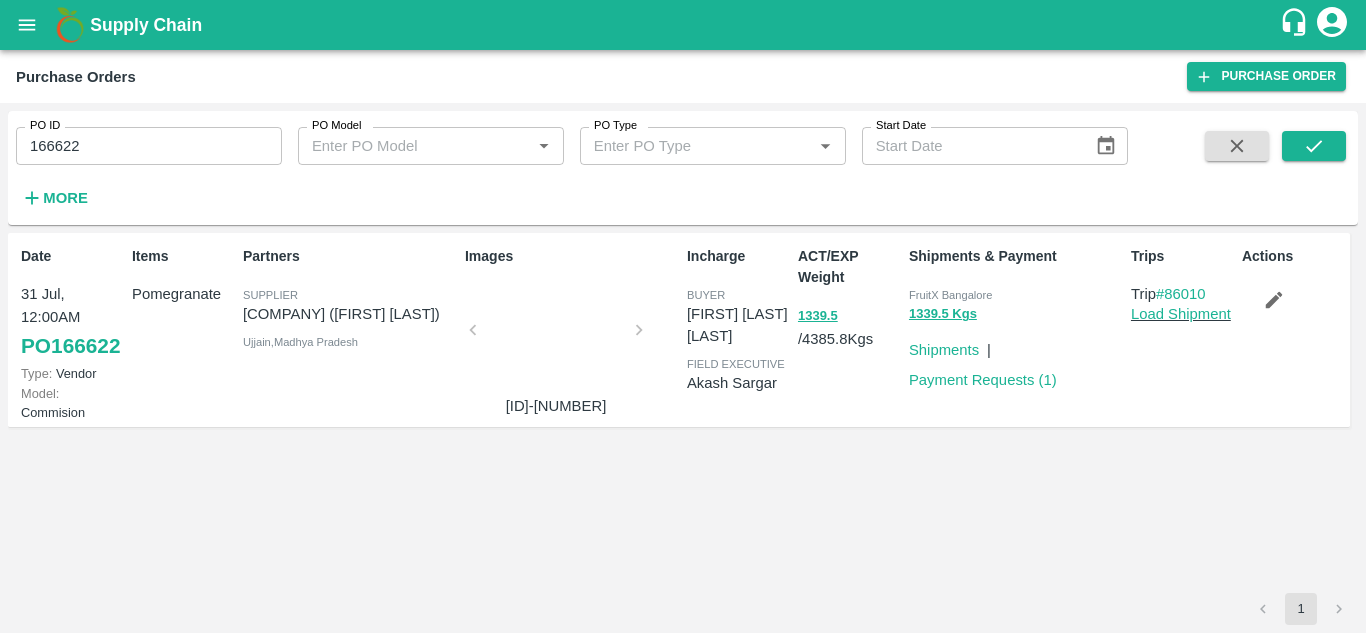 click on "FruitX Bangalore" at bounding box center (1016, 294) 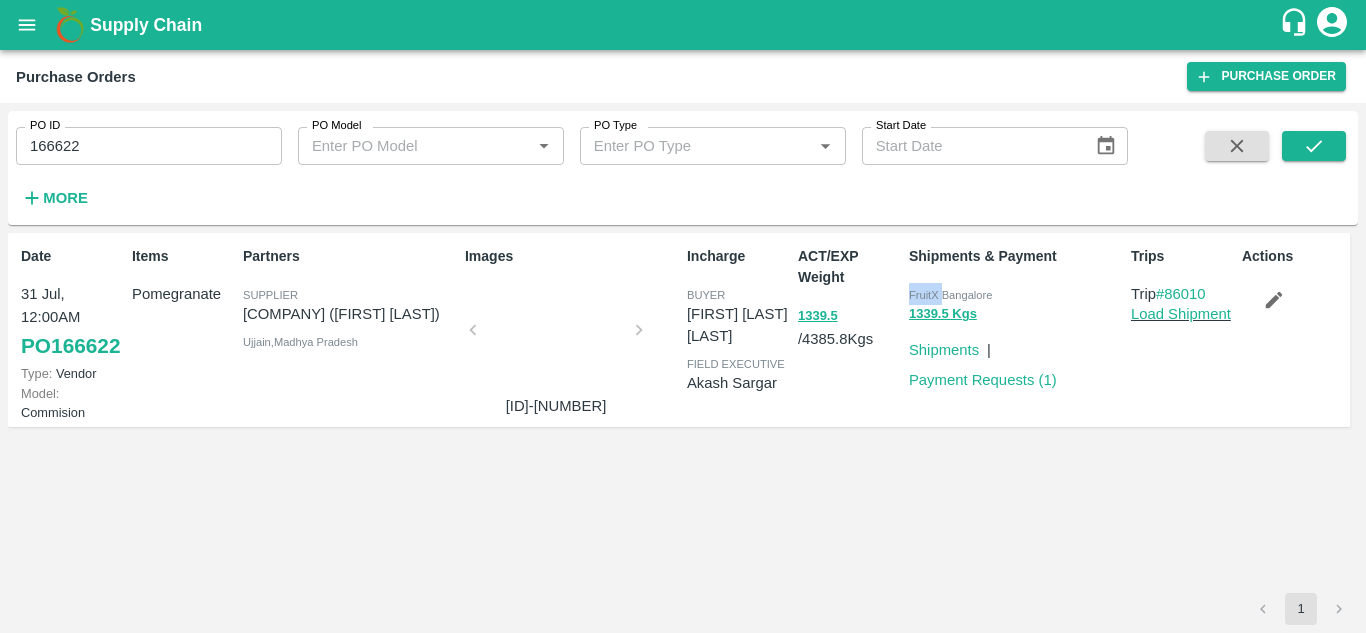 click on "FruitX Bangalore" at bounding box center (1016, 294) 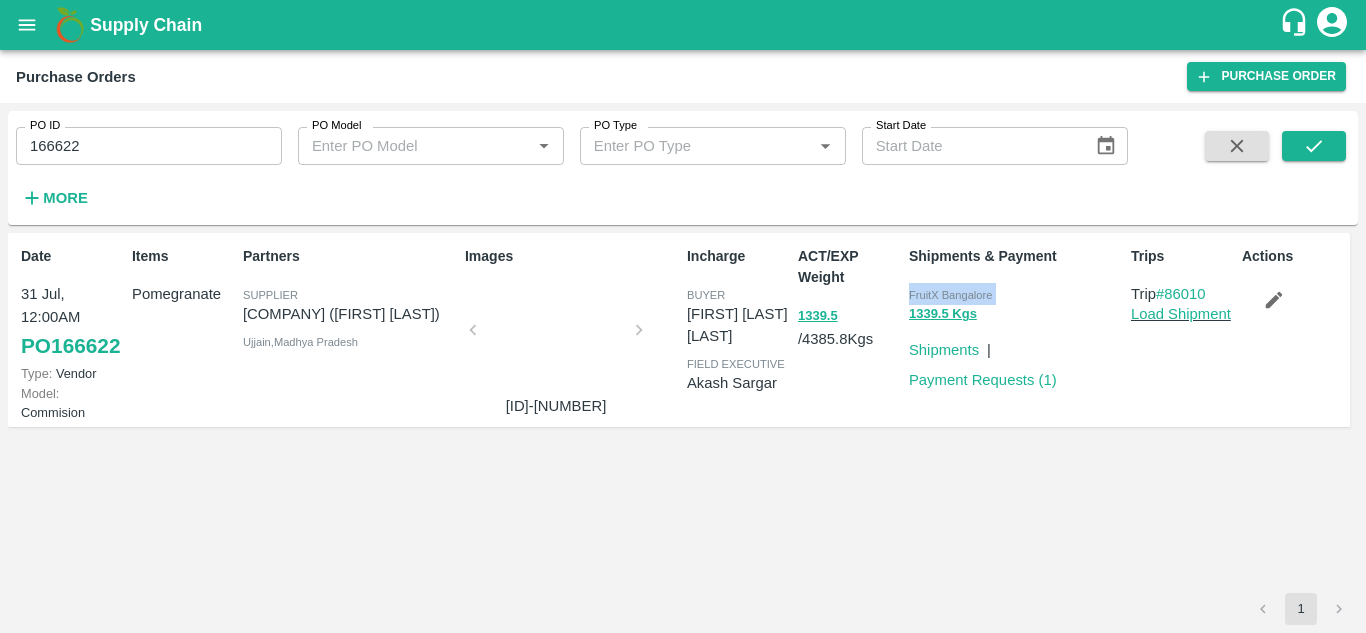 click on "FruitX Bangalore" at bounding box center [1016, 294] 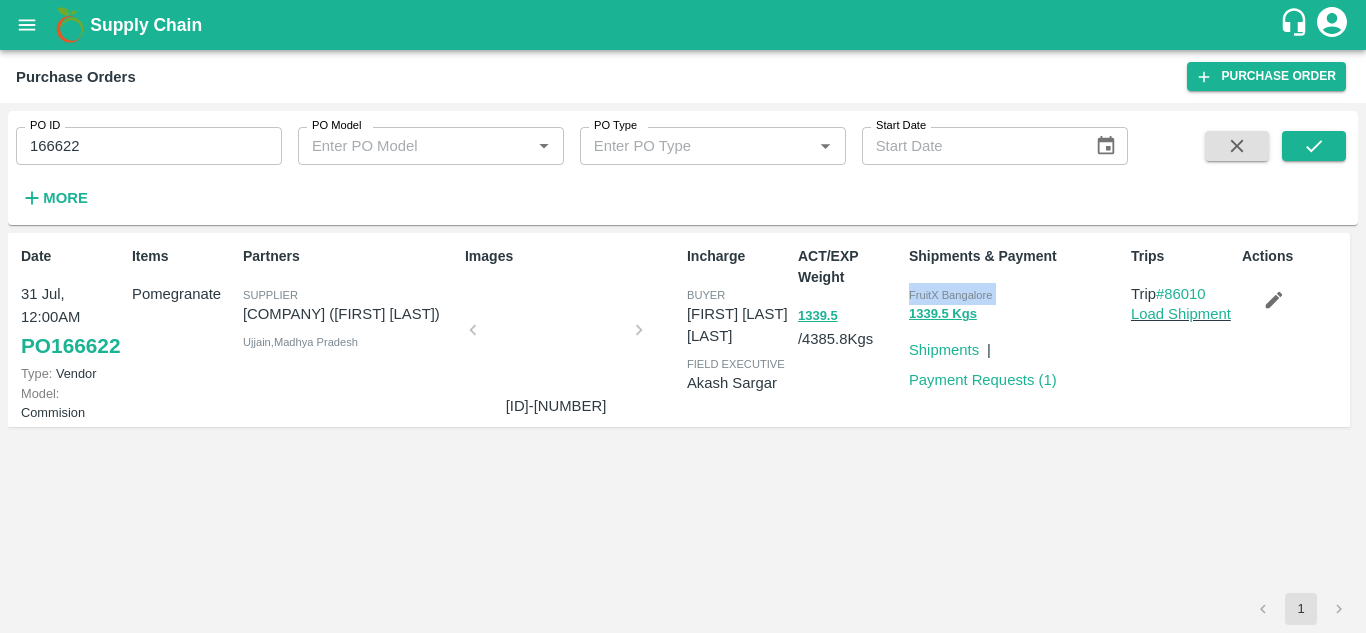 copy on "FruitX Bangalore 1339.5  Kgs" 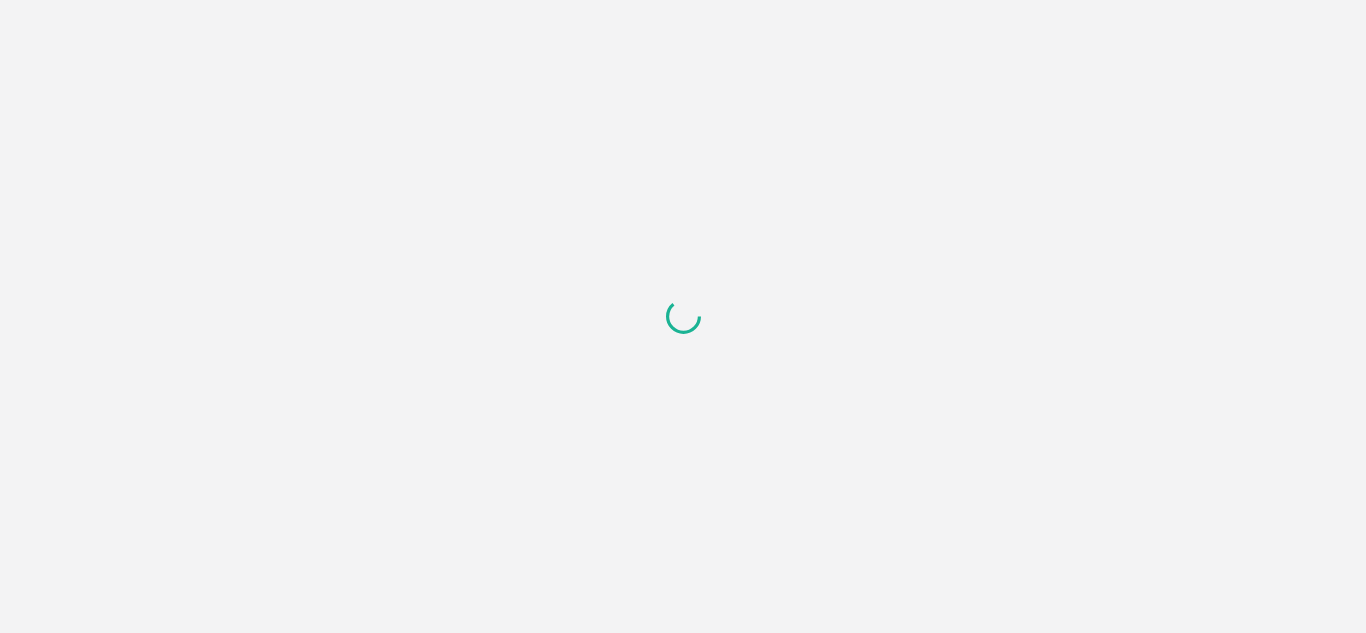scroll, scrollTop: 0, scrollLeft: 0, axis: both 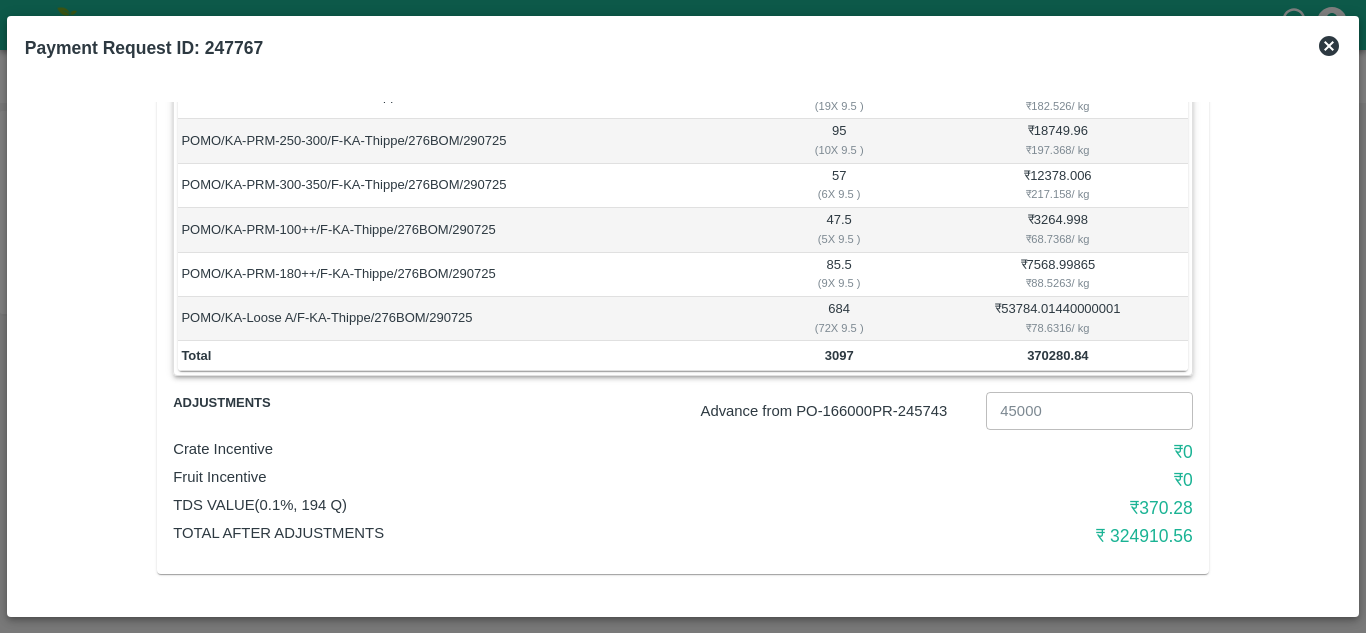 click on "POMO/KA-PRM-180++/F-KA-Thippe/276BOM/290725" at bounding box center [464, 275] 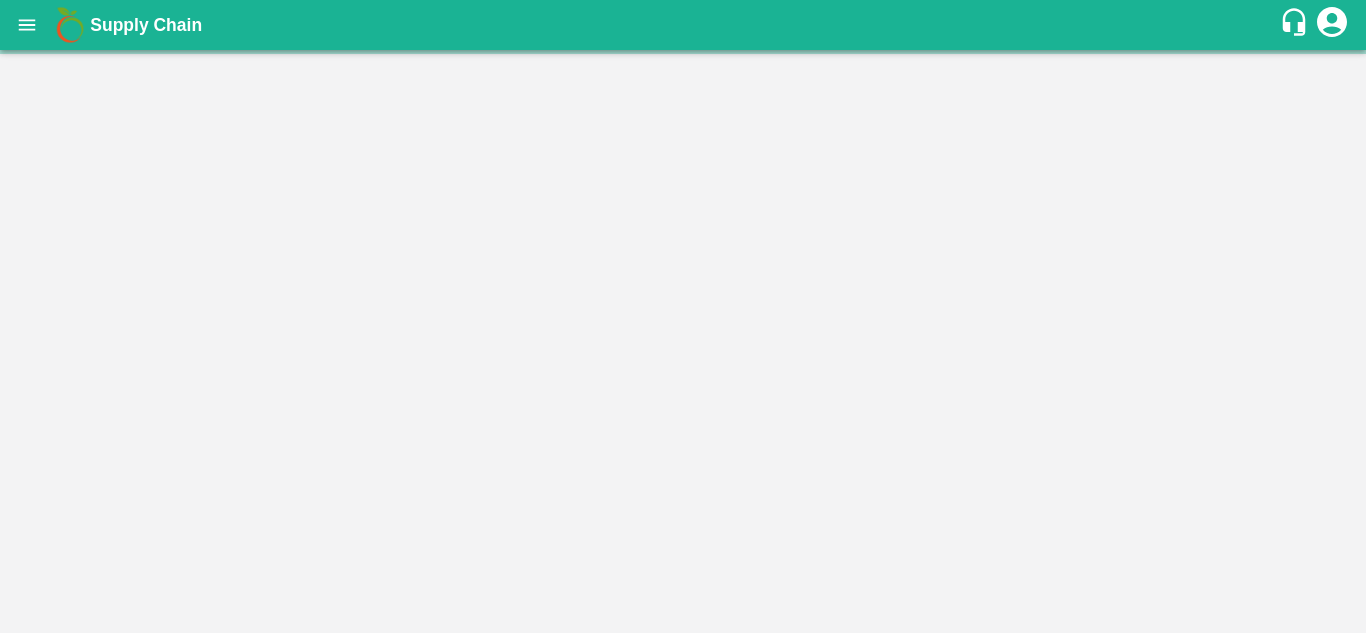 scroll, scrollTop: 0, scrollLeft: 0, axis: both 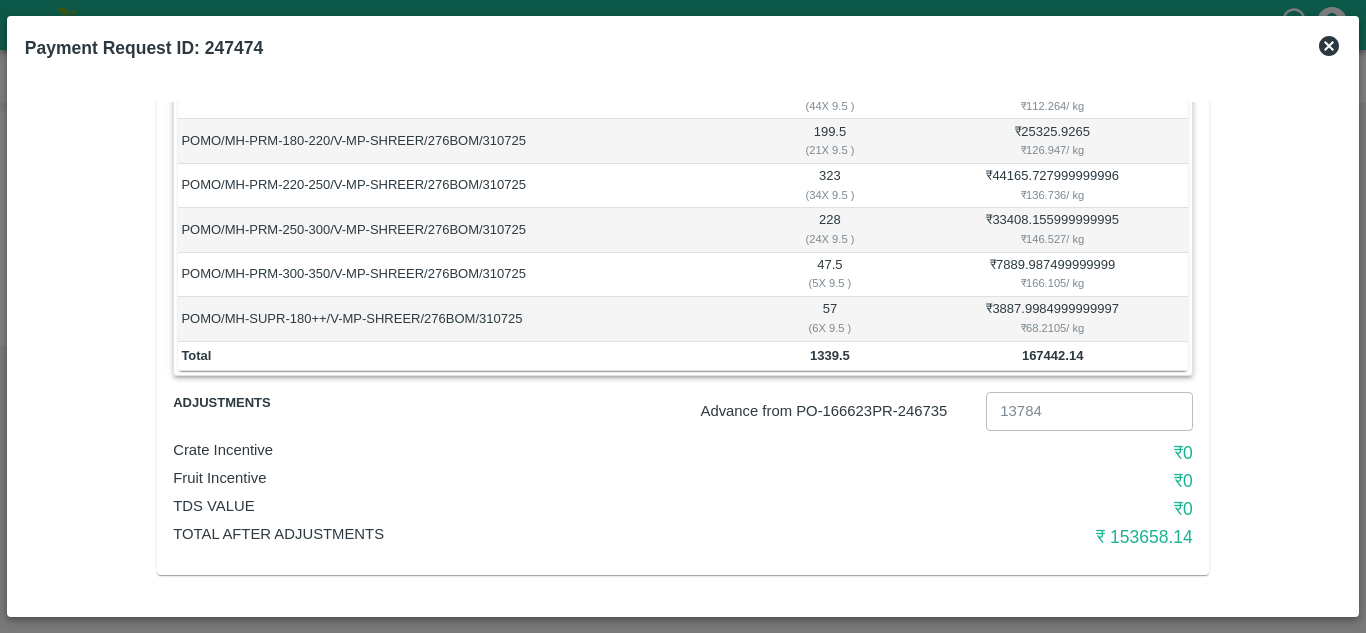 click on "Crate Incentive" at bounding box center [513, 453] 